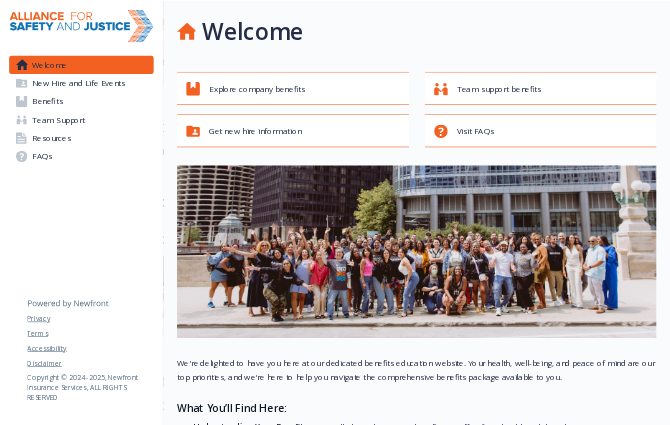 scroll, scrollTop: 0, scrollLeft: 0, axis: both 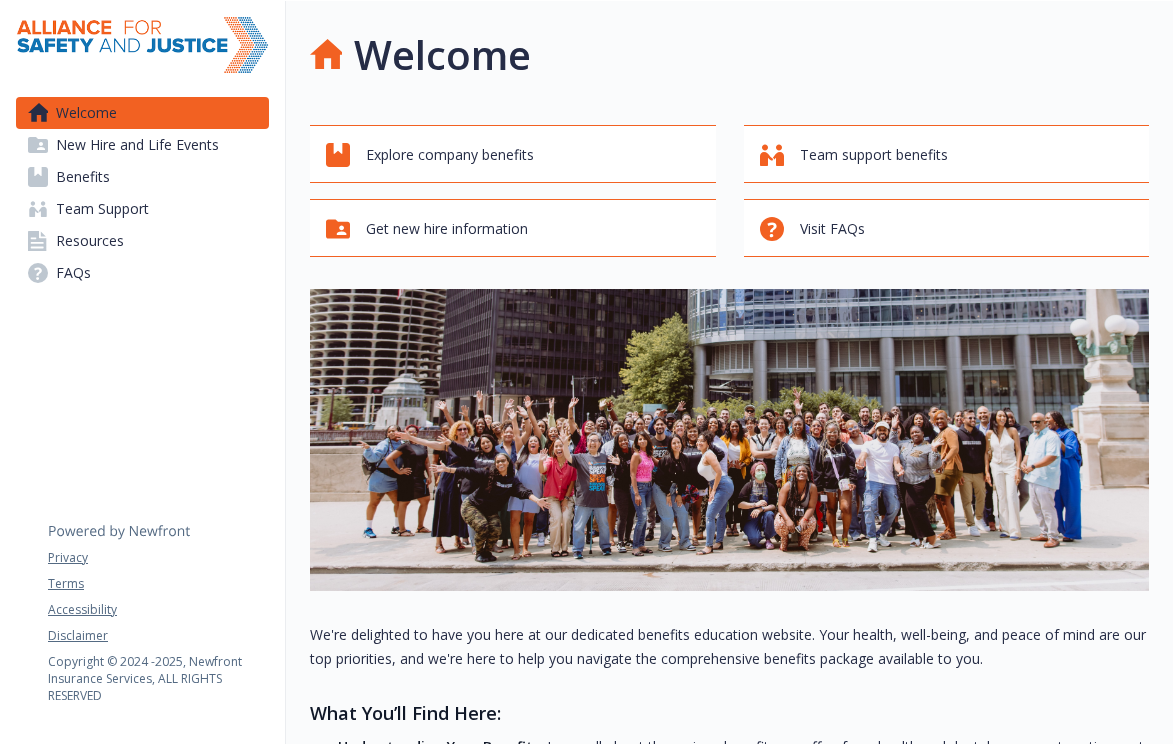 click at bounding box center [729, 440] 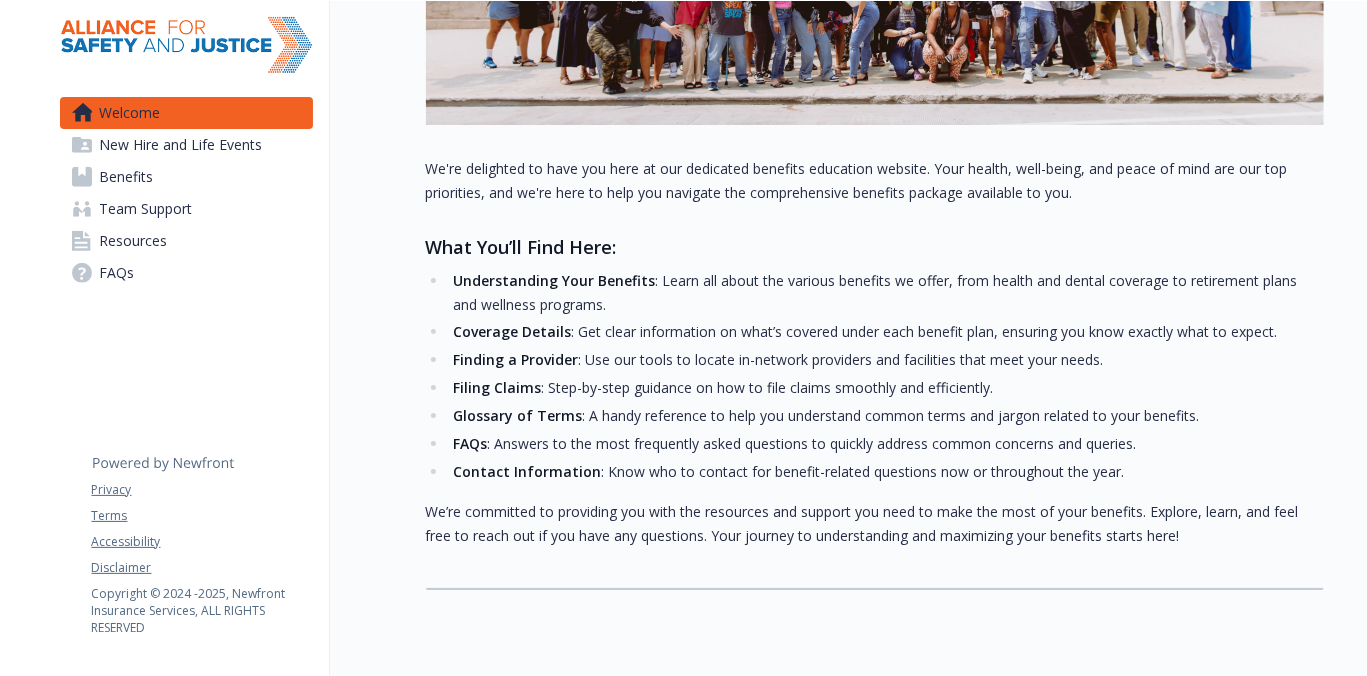 scroll, scrollTop: 545, scrollLeft: 0, axis: vertical 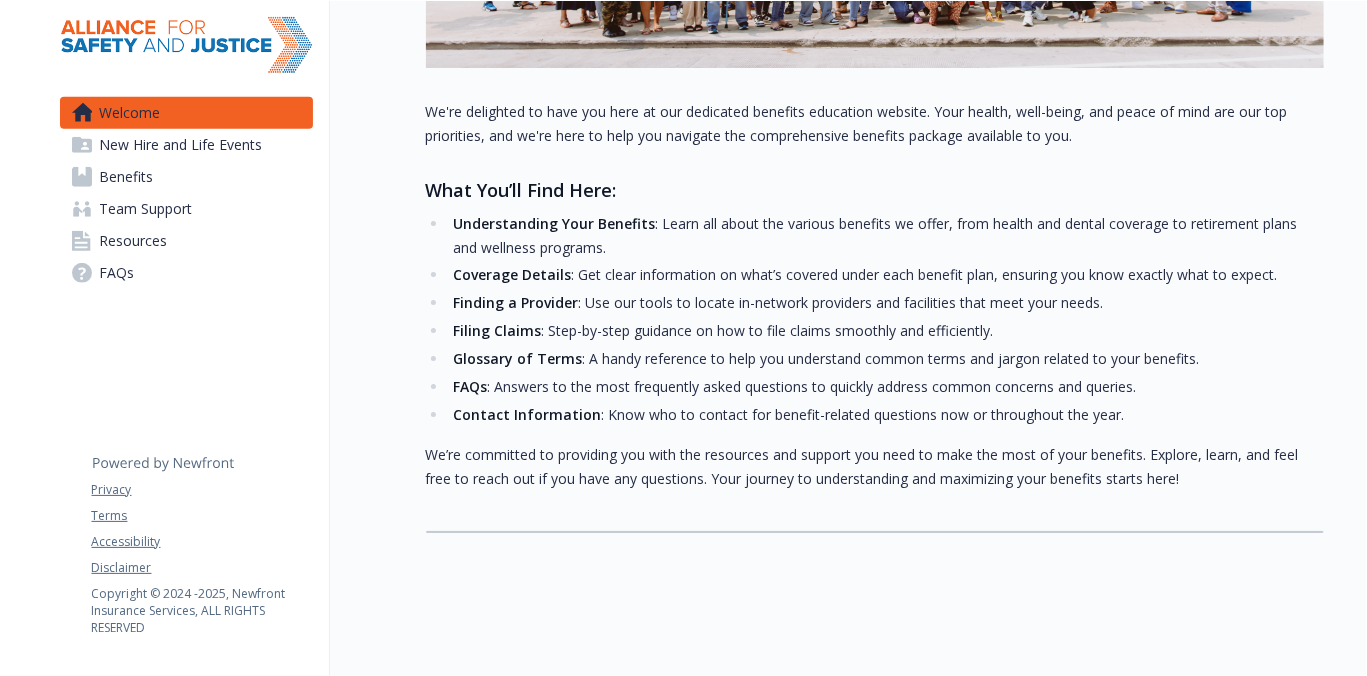 click on "Finding a Provider : Use our tools to locate in-network providers and facilities that meet your needs." at bounding box center (886, 303) 